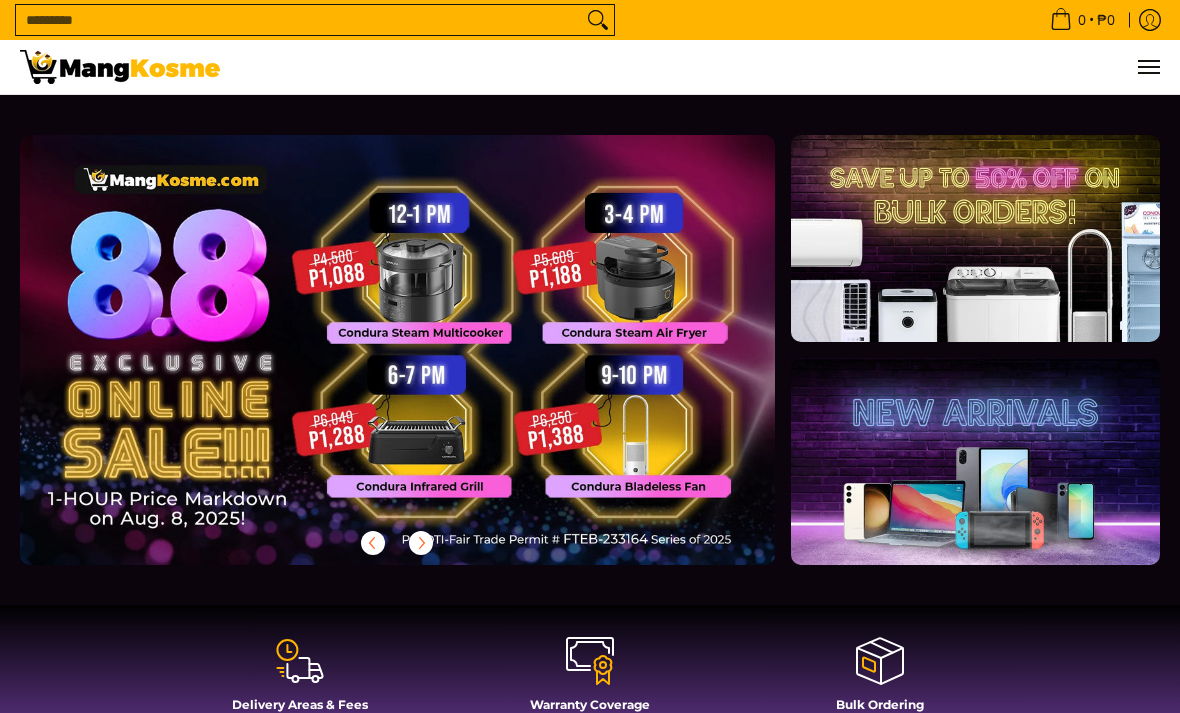 scroll, scrollTop: 0, scrollLeft: 0, axis: both 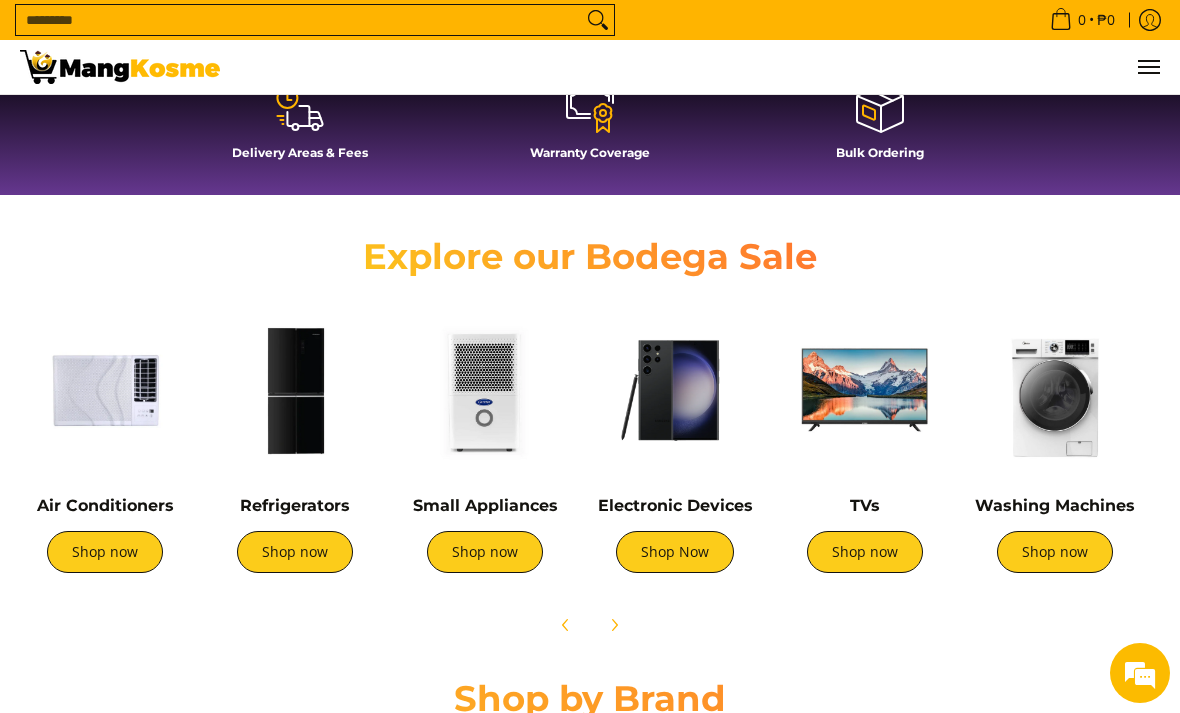 click on "Shop now" at bounding box center (295, 552) 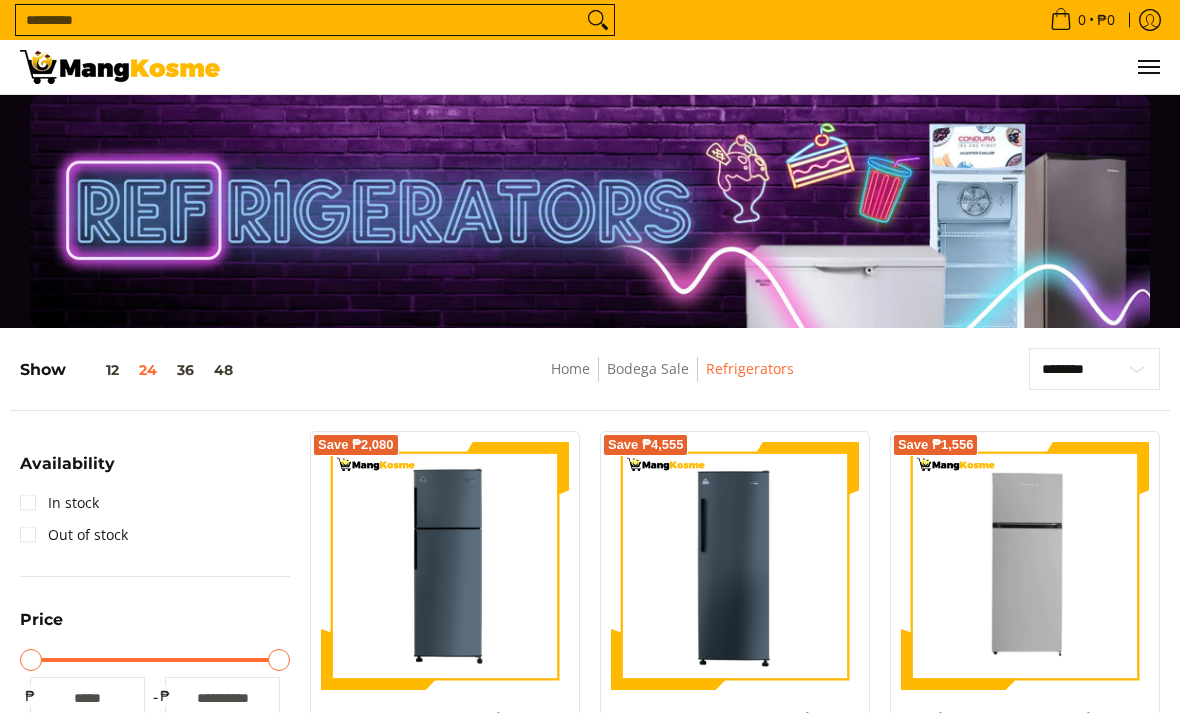 scroll, scrollTop: 406, scrollLeft: 0, axis: vertical 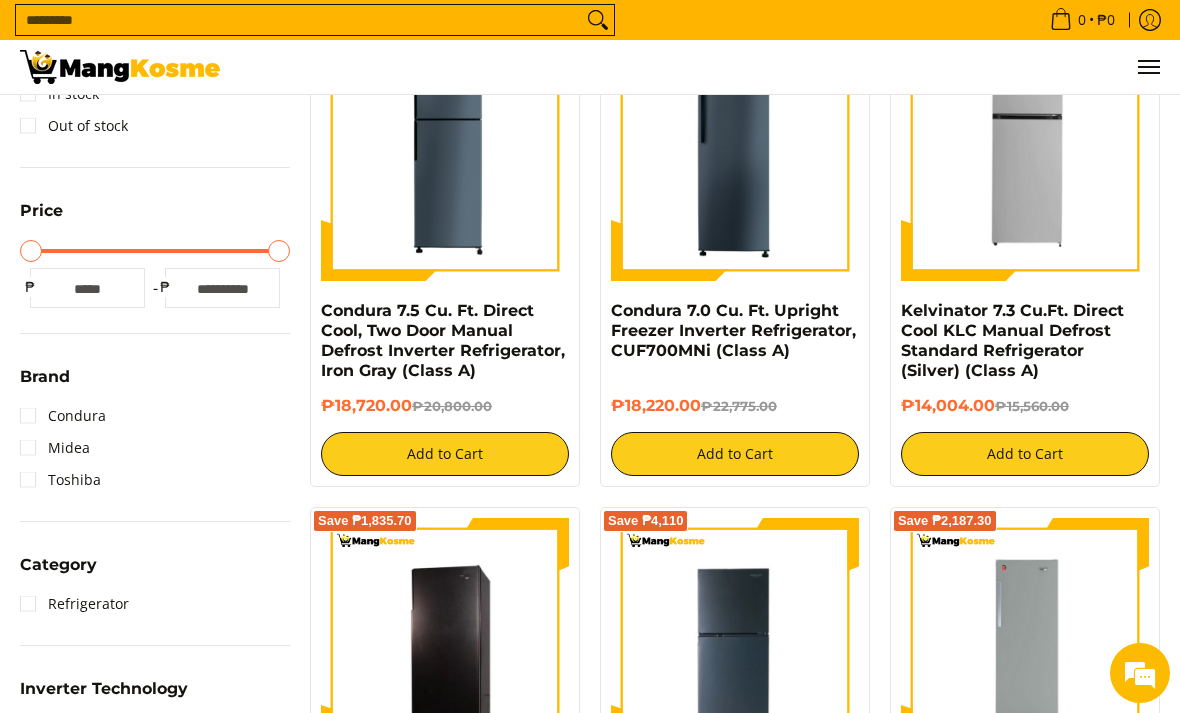 type on "*****" 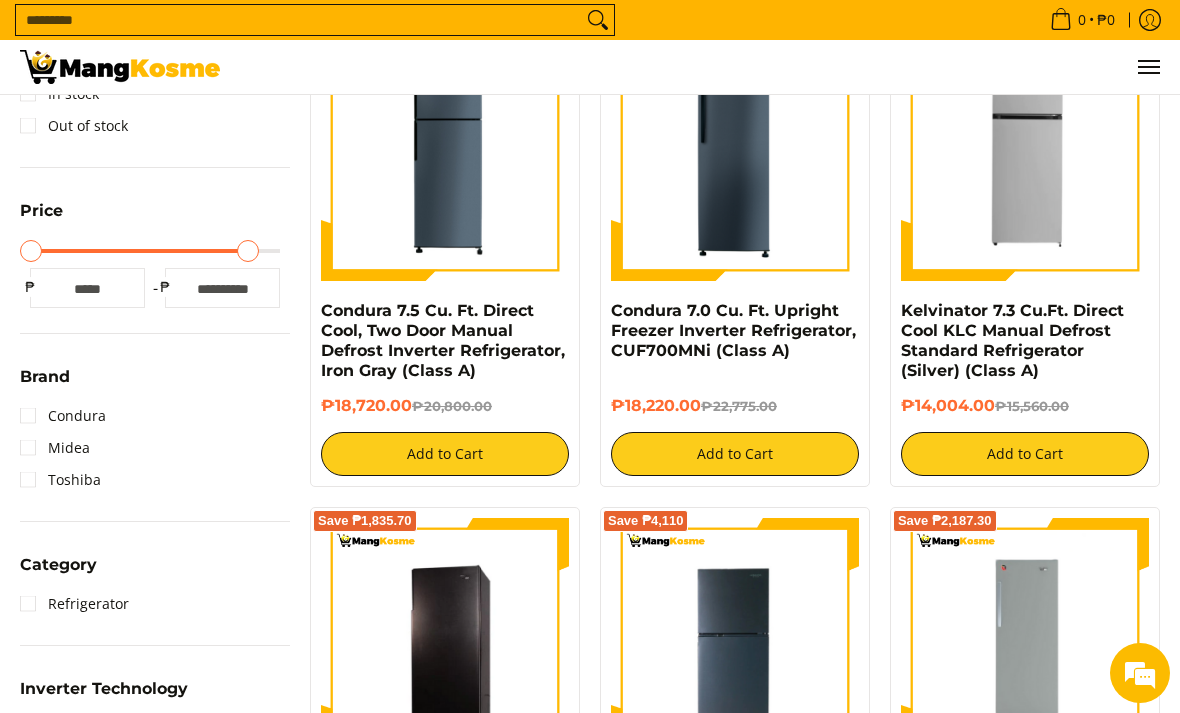 type on "*****" 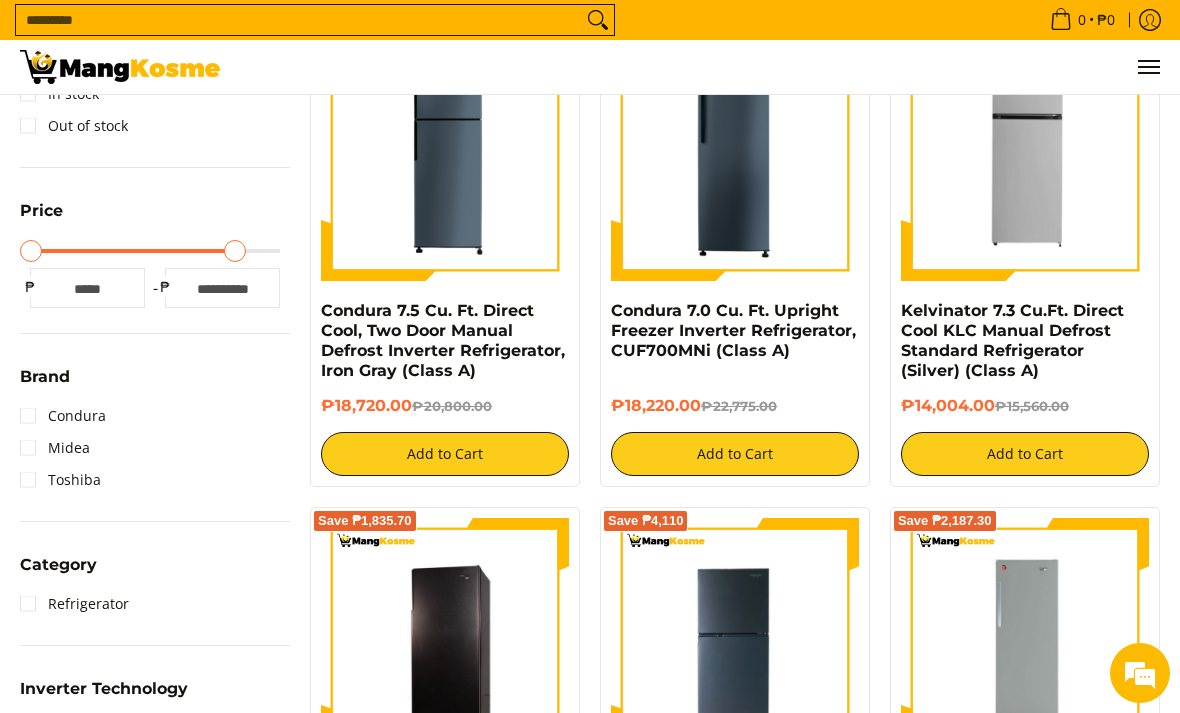 type on "*****" 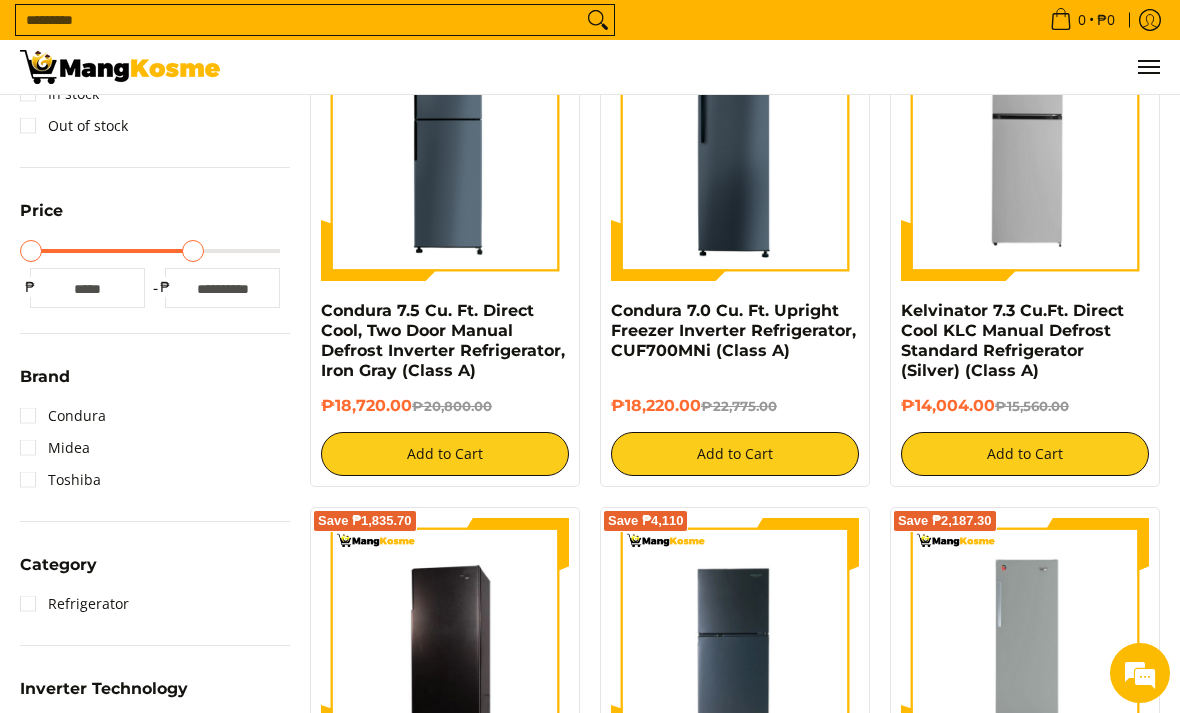 type on "*****" 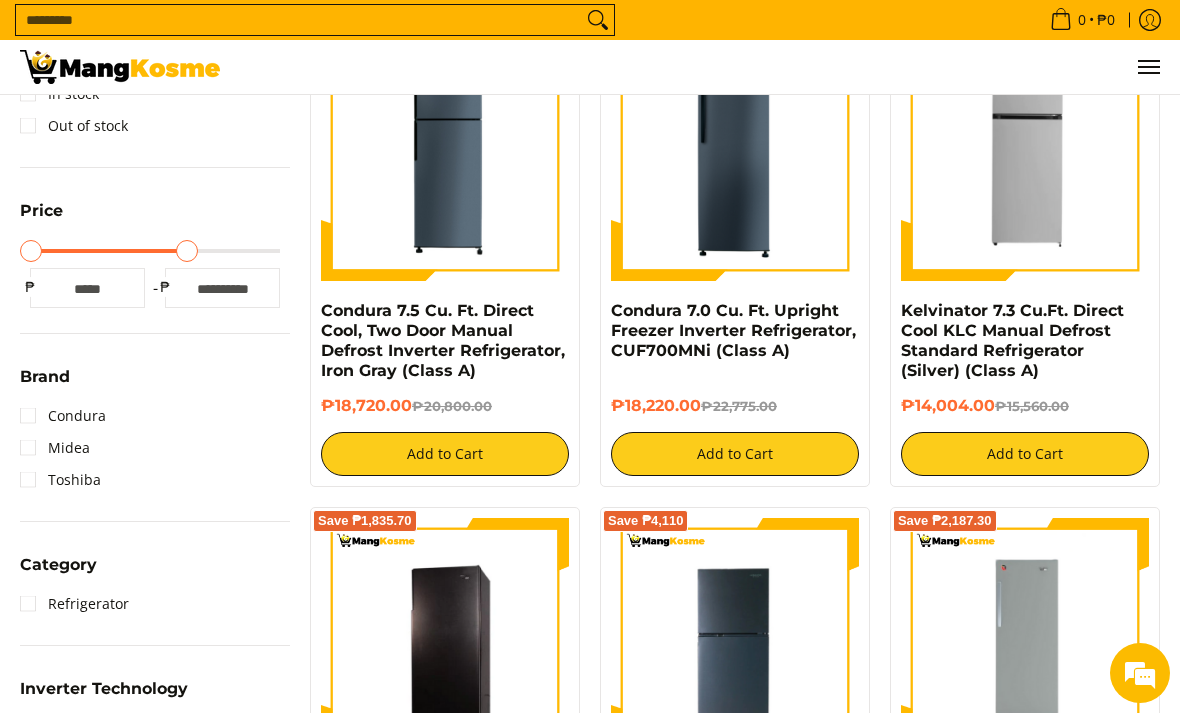 type on "*****" 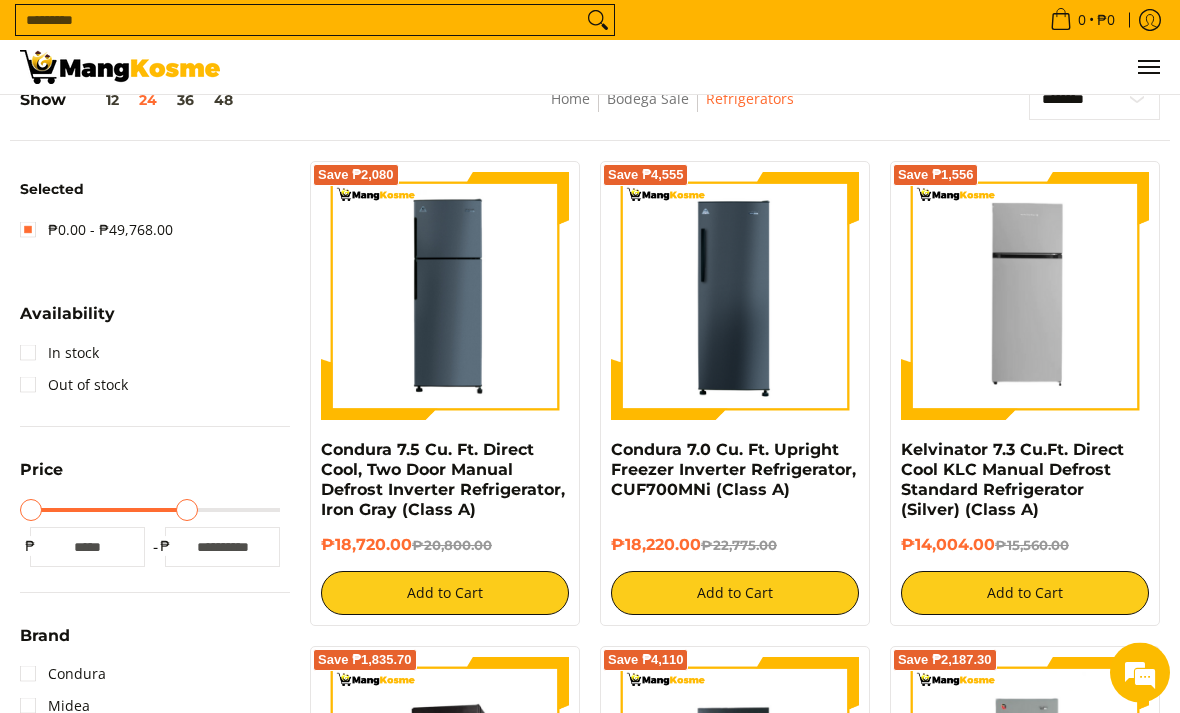 scroll, scrollTop: 253, scrollLeft: 0, axis: vertical 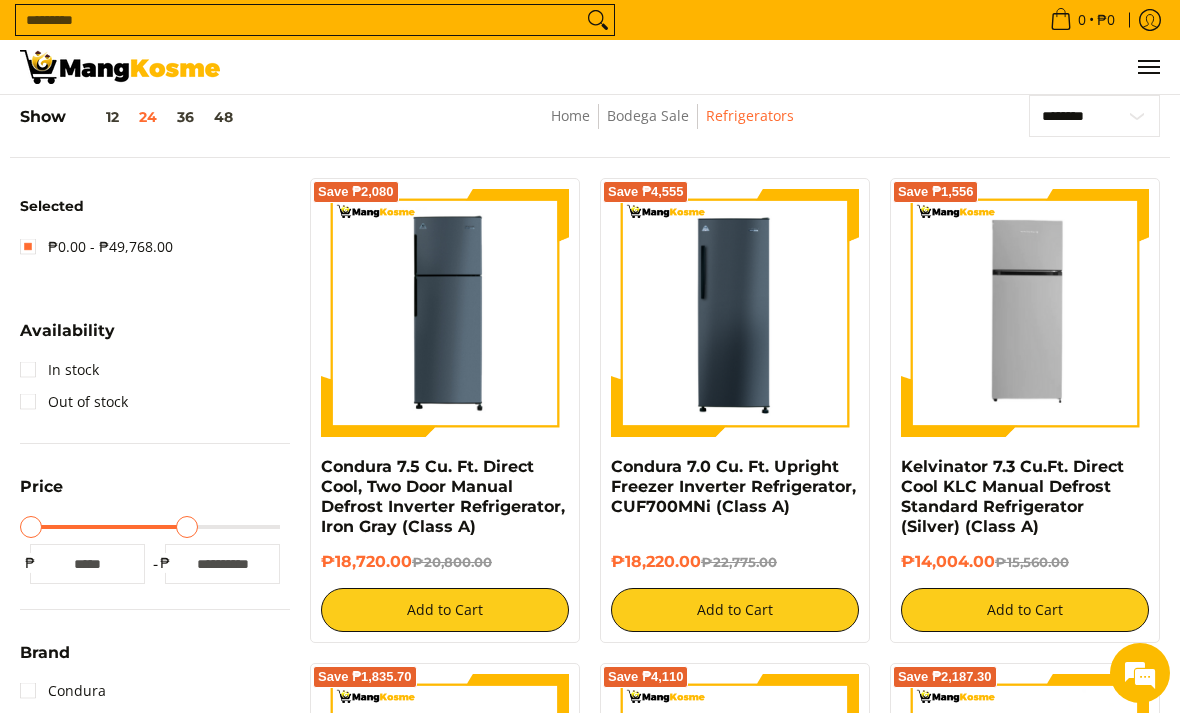 type on "*****" 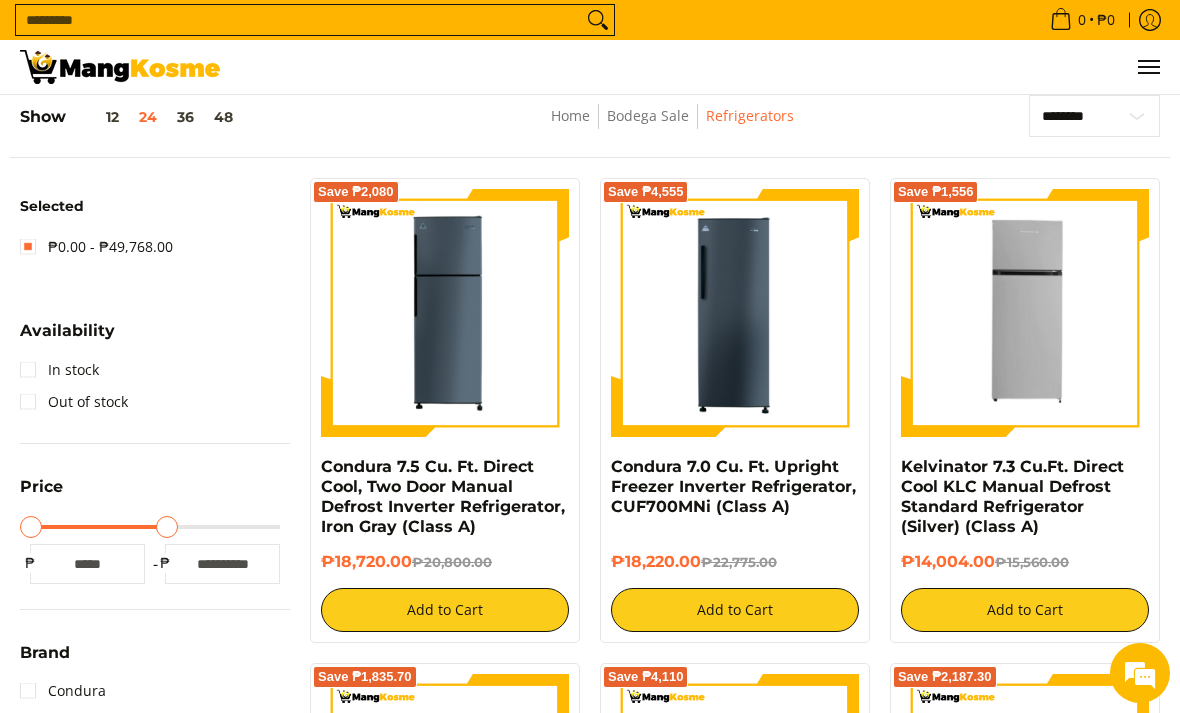 type on "*****" 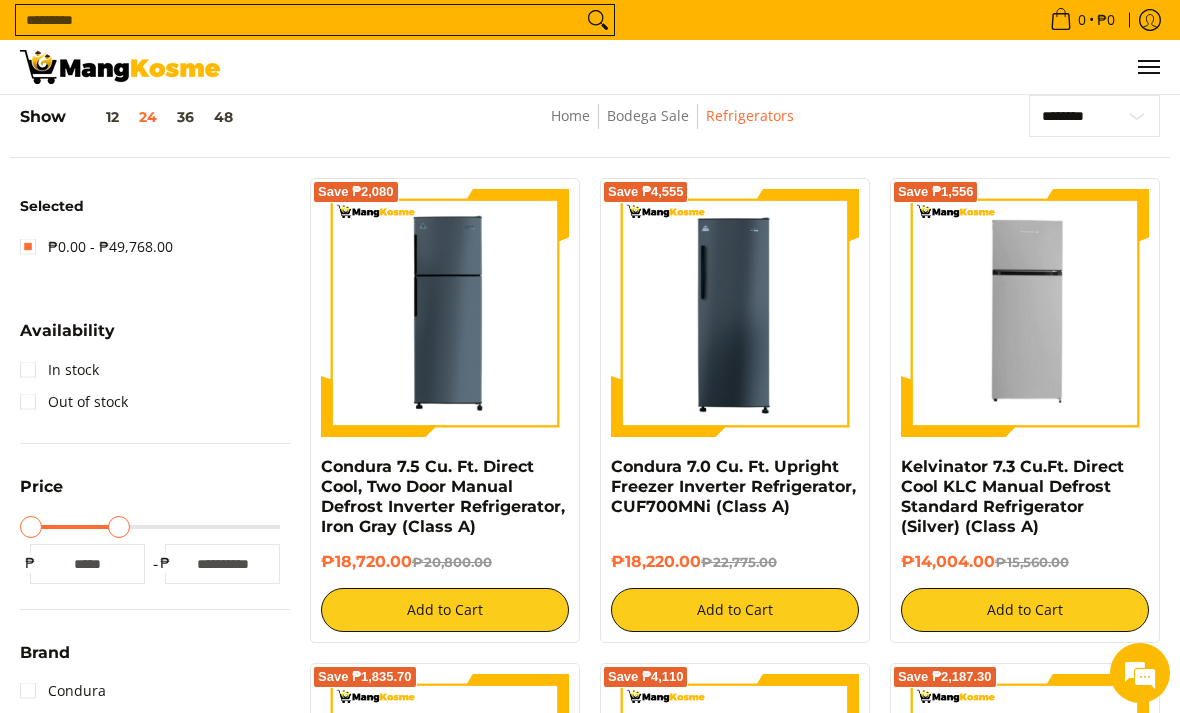 type on "*****" 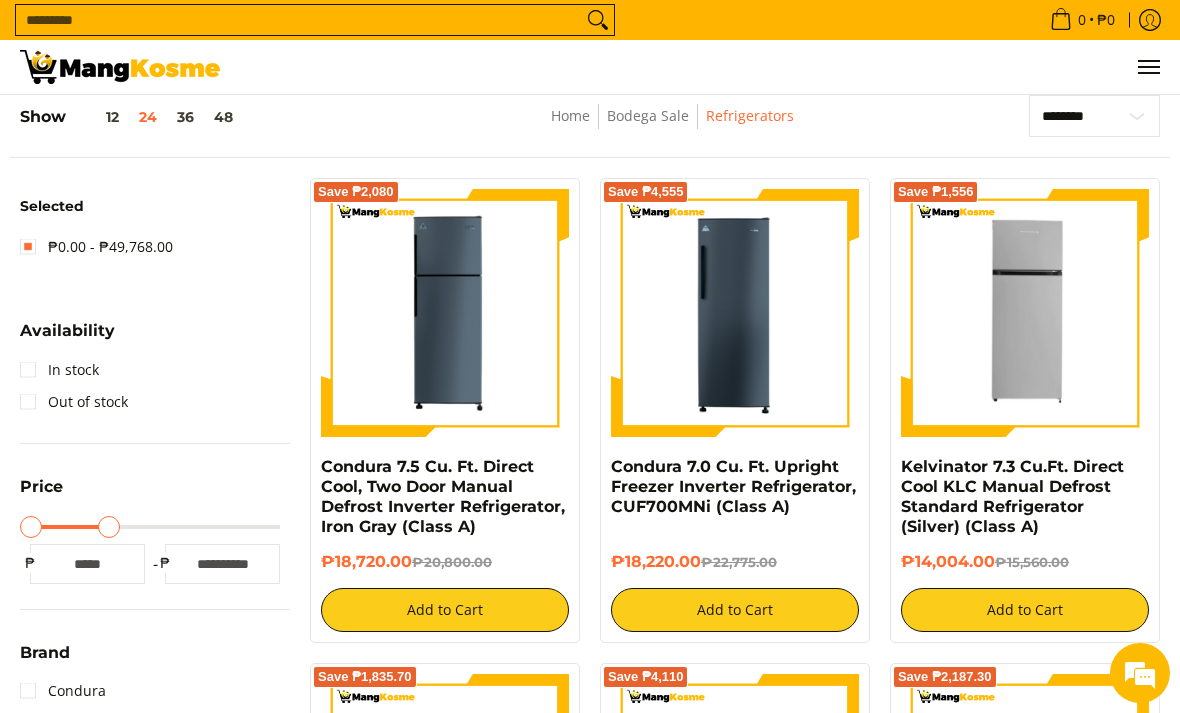 type on "*****" 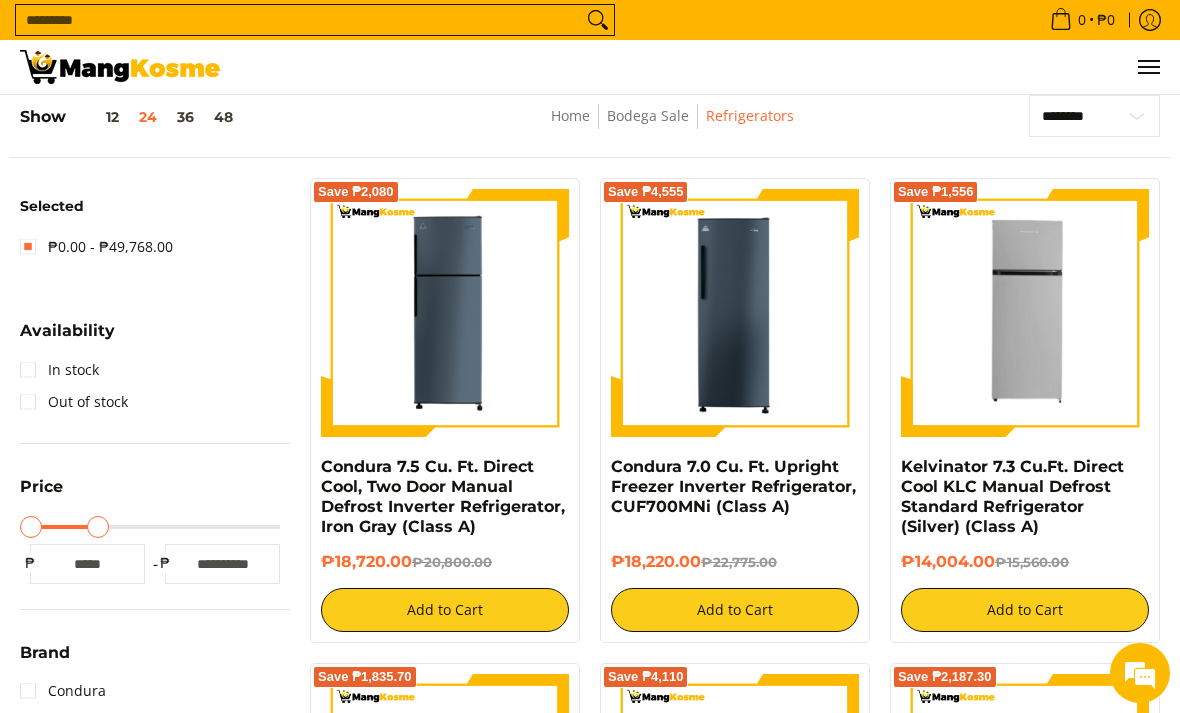 type on "*****" 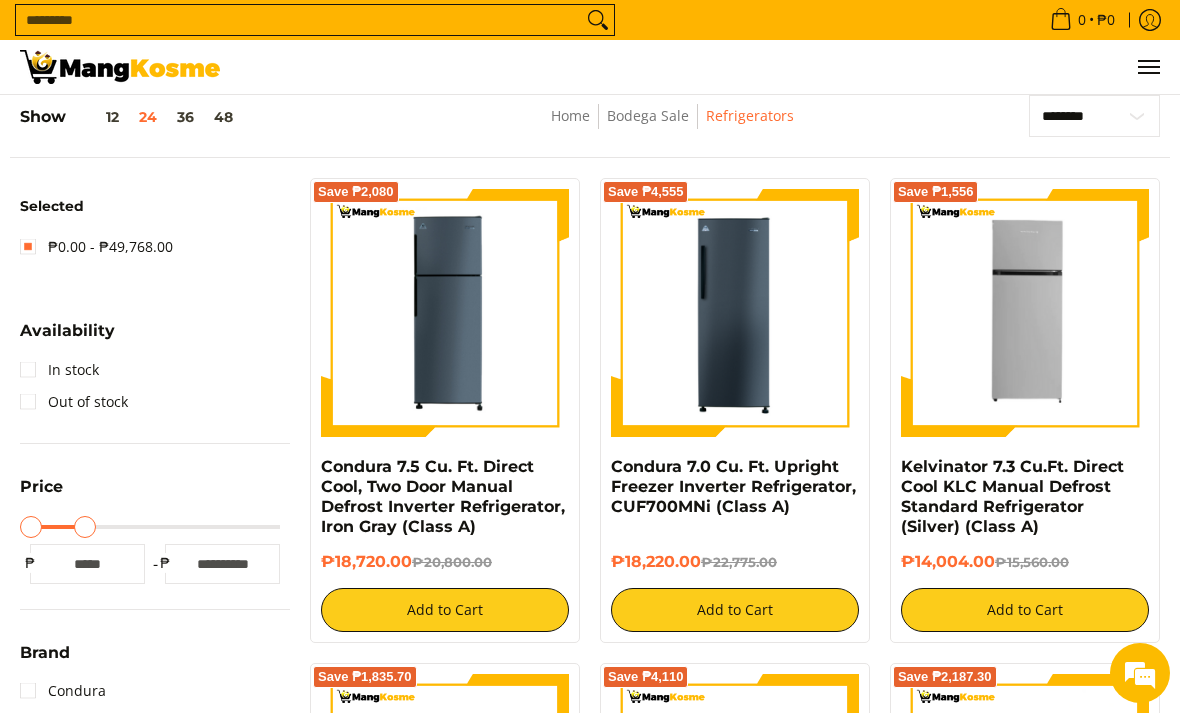 type on "*****" 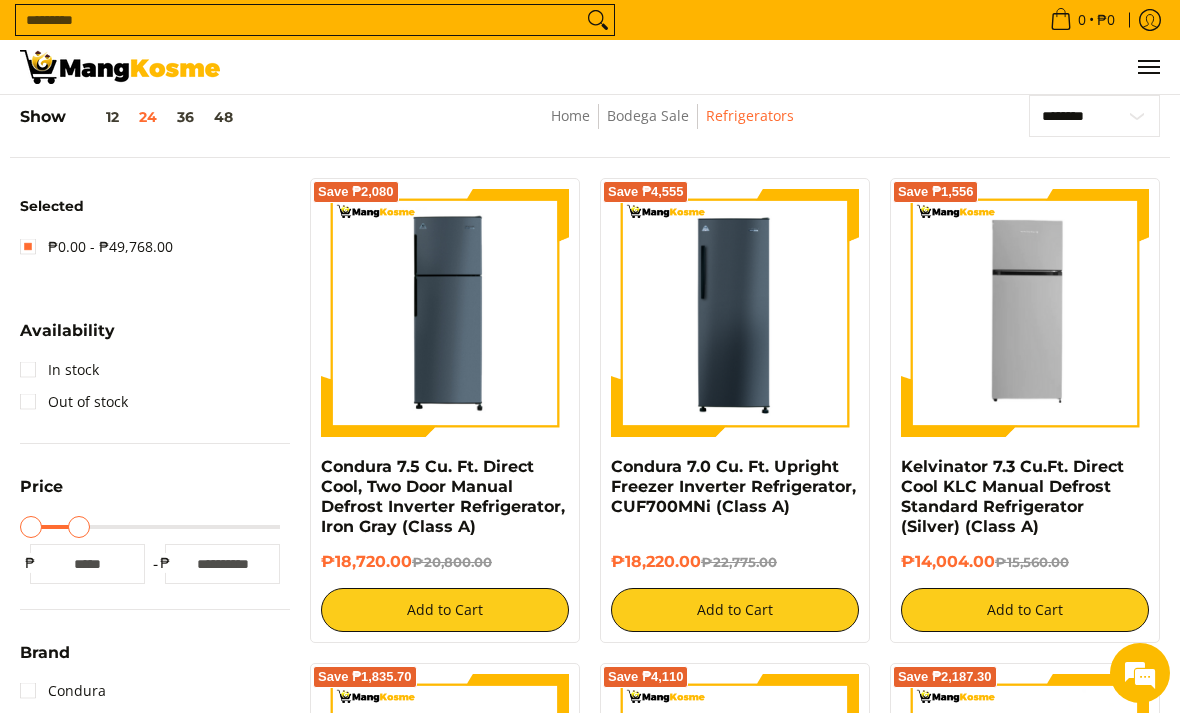 type on "*****" 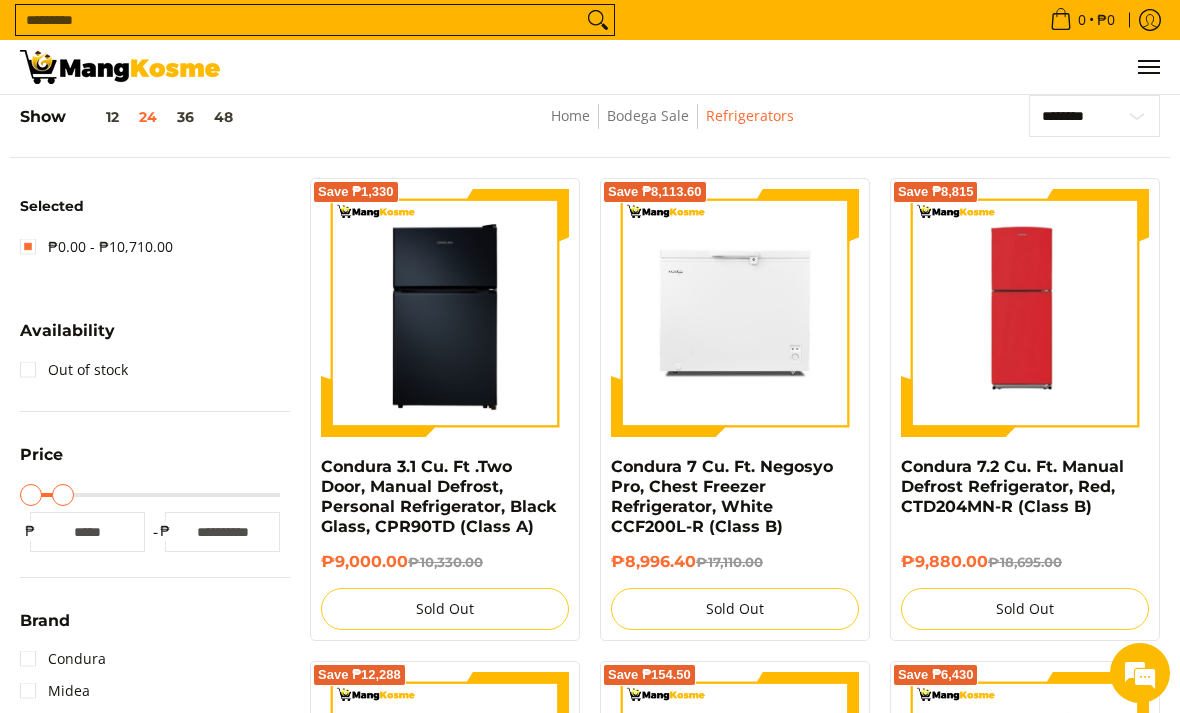 scroll, scrollTop: 0, scrollLeft: 0, axis: both 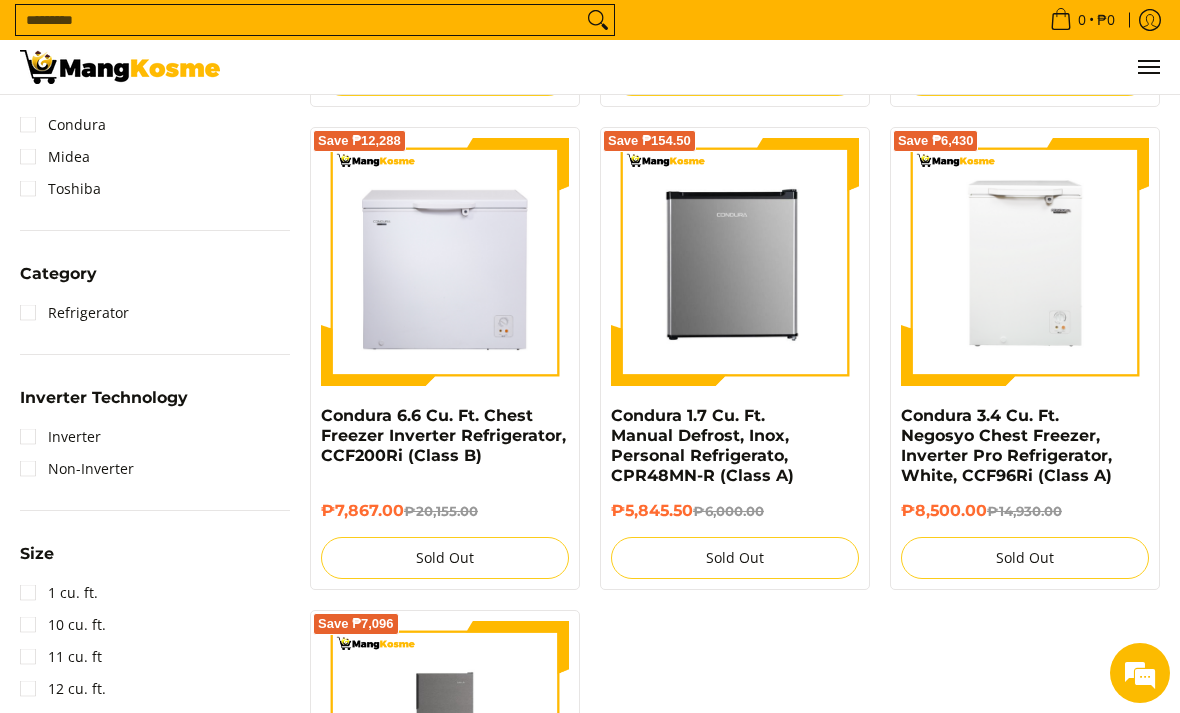 click on "Inverter" at bounding box center (60, 437) 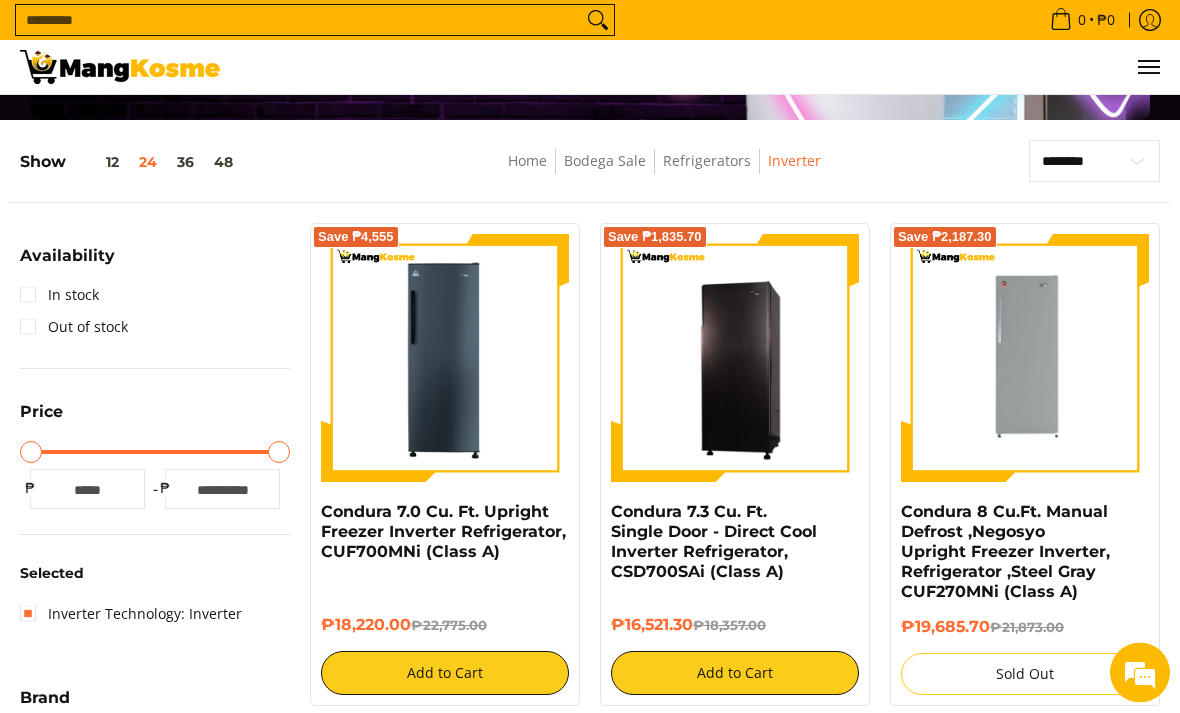 scroll, scrollTop: 208, scrollLeft: 0, axis: vertical 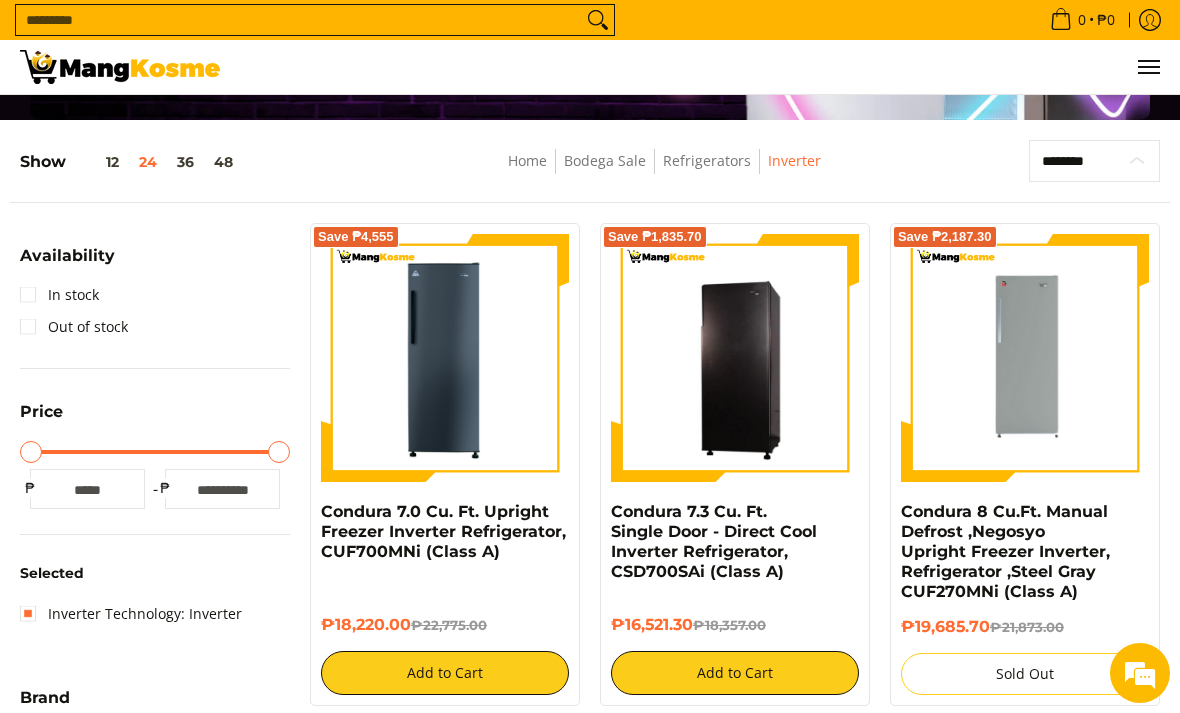click on "**********" at bounding box center (1094, 161) 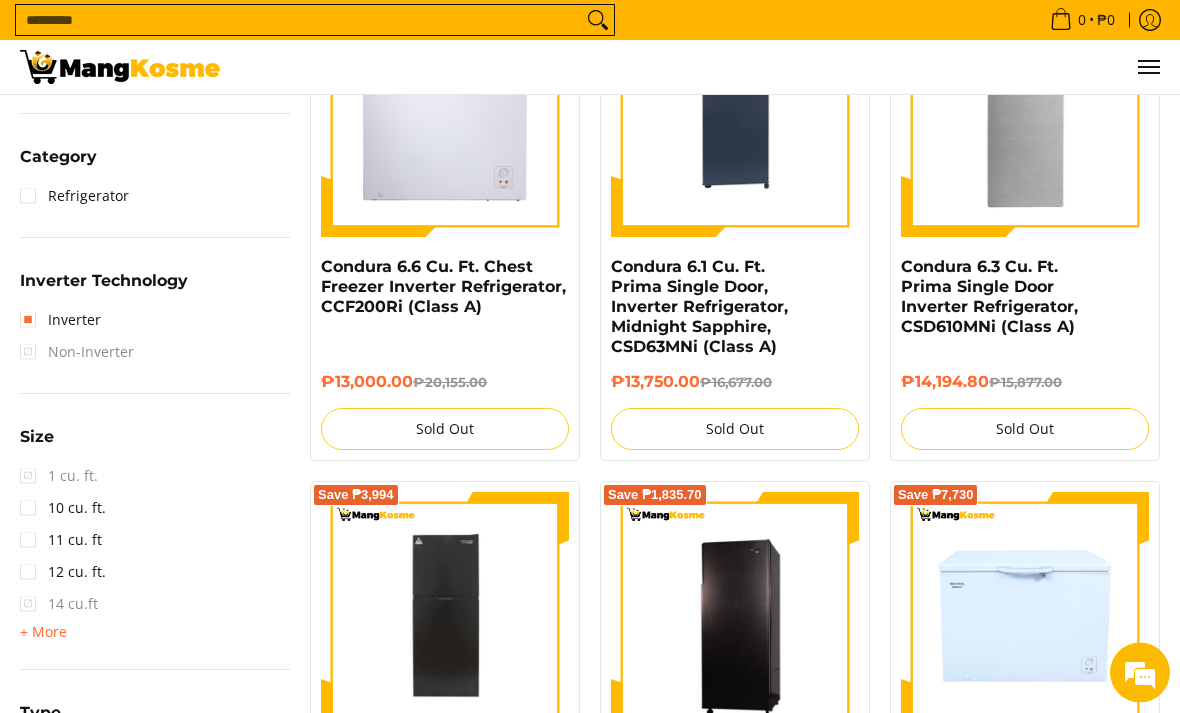 scroll, scrollTop: 919, scrollLeft: 0, axis: vertical 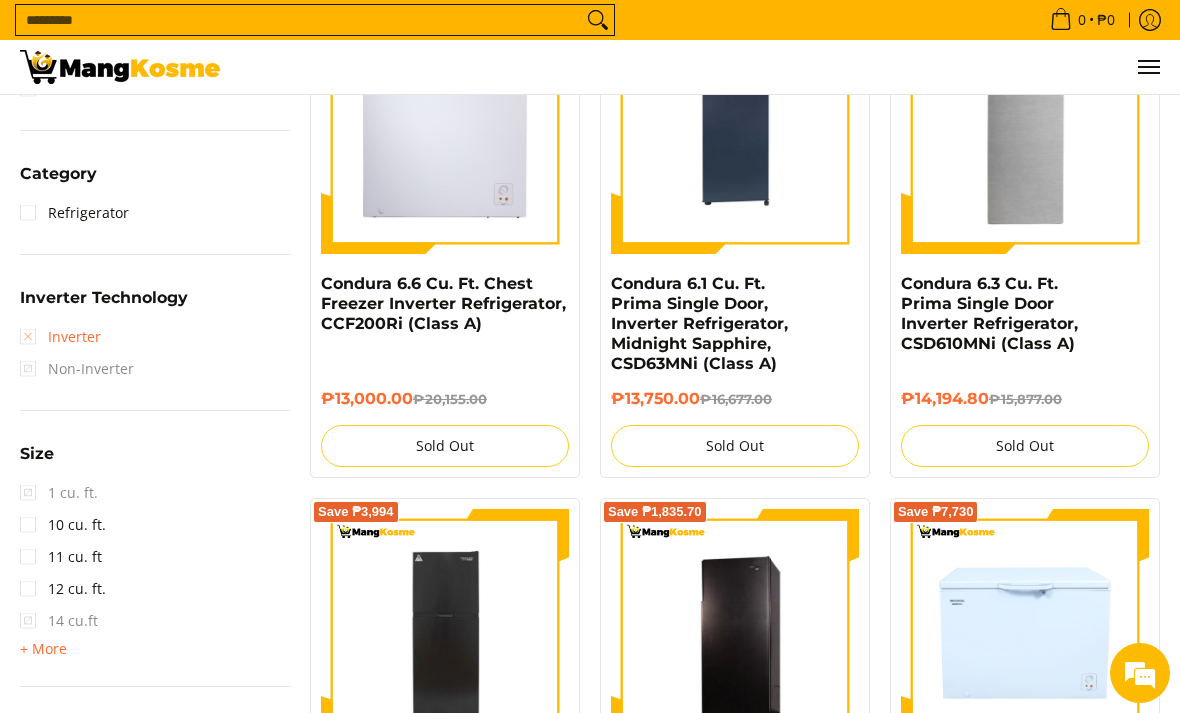 click on "Inverter" at bounding box center [60, 337] 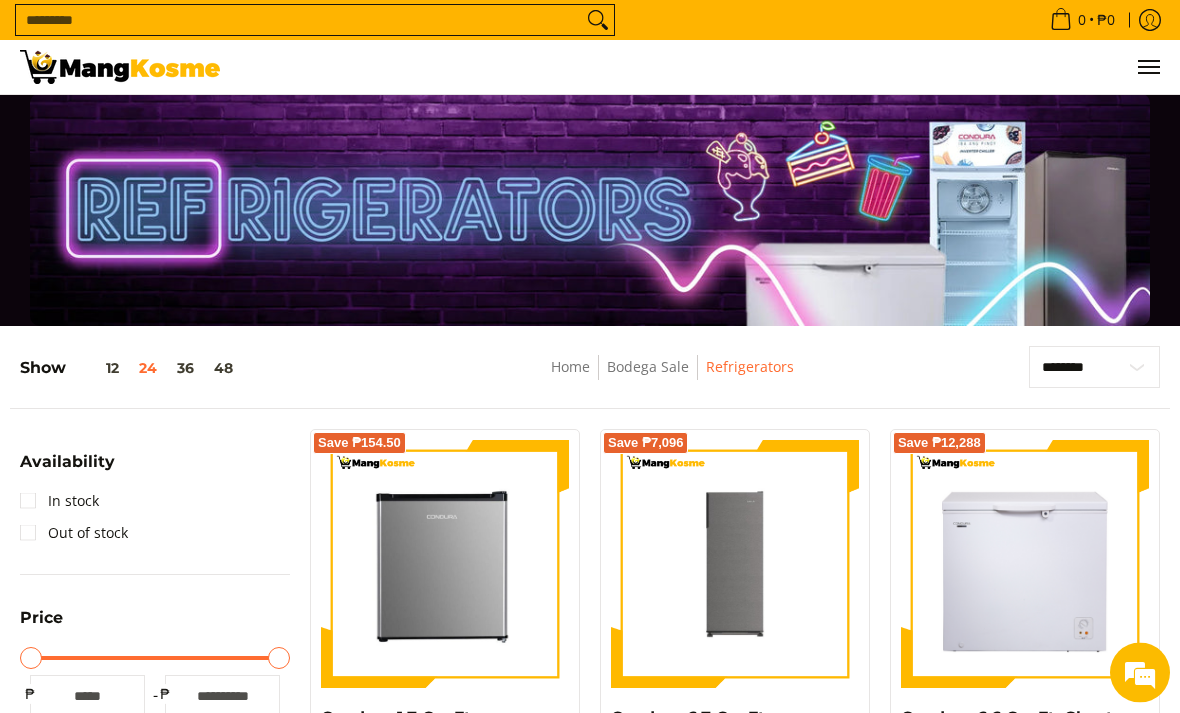 scroll, scrollTop: 0, scrollLeft: 0, axis: both 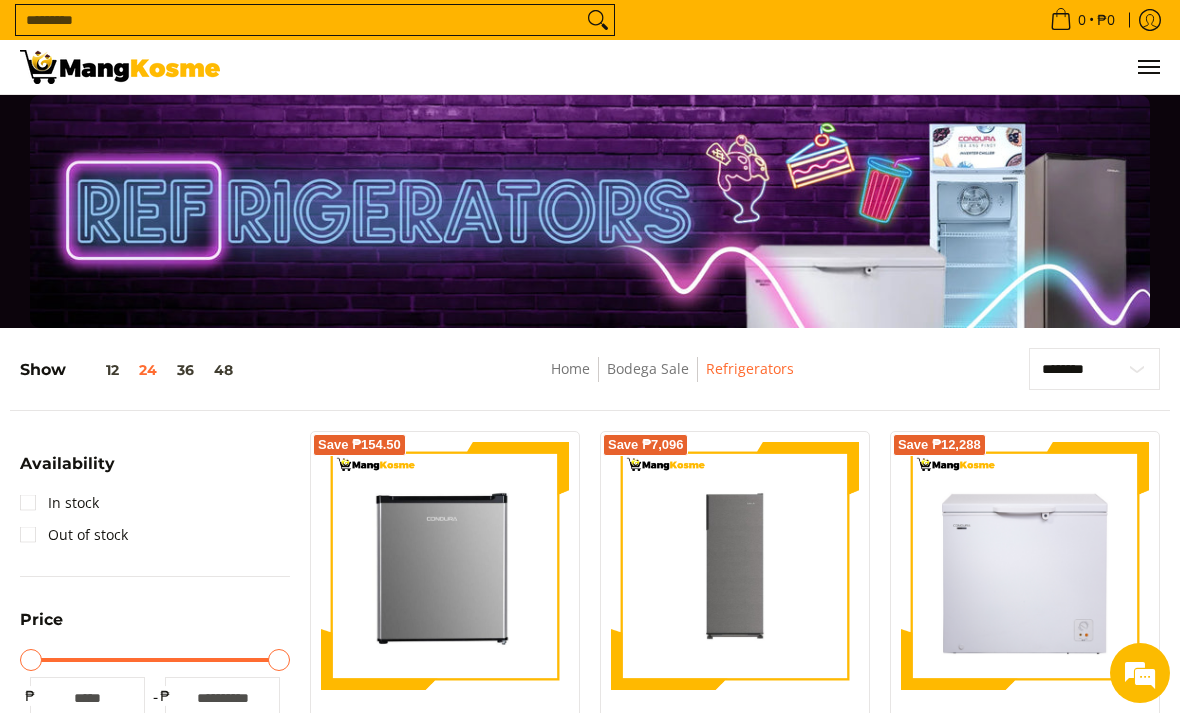 click on "Bodega Sale" at bounding box center (648, 368) 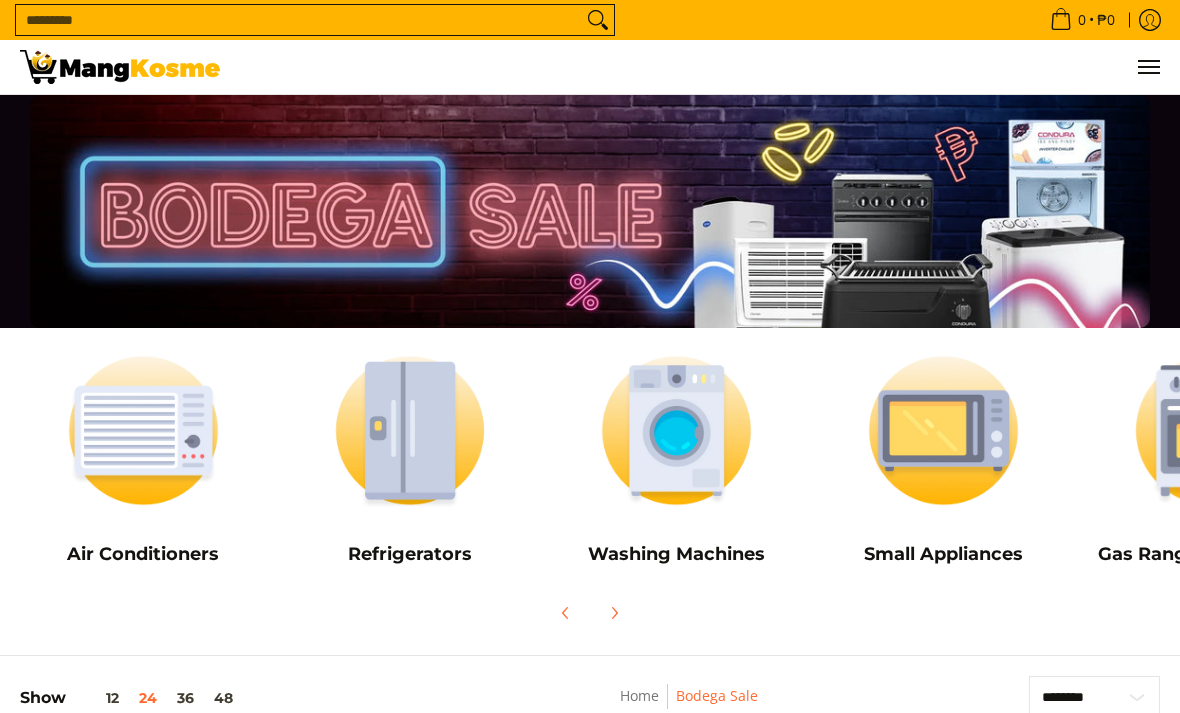 scroll, scrollTop: 0, scrollLeft: 0, axis: both 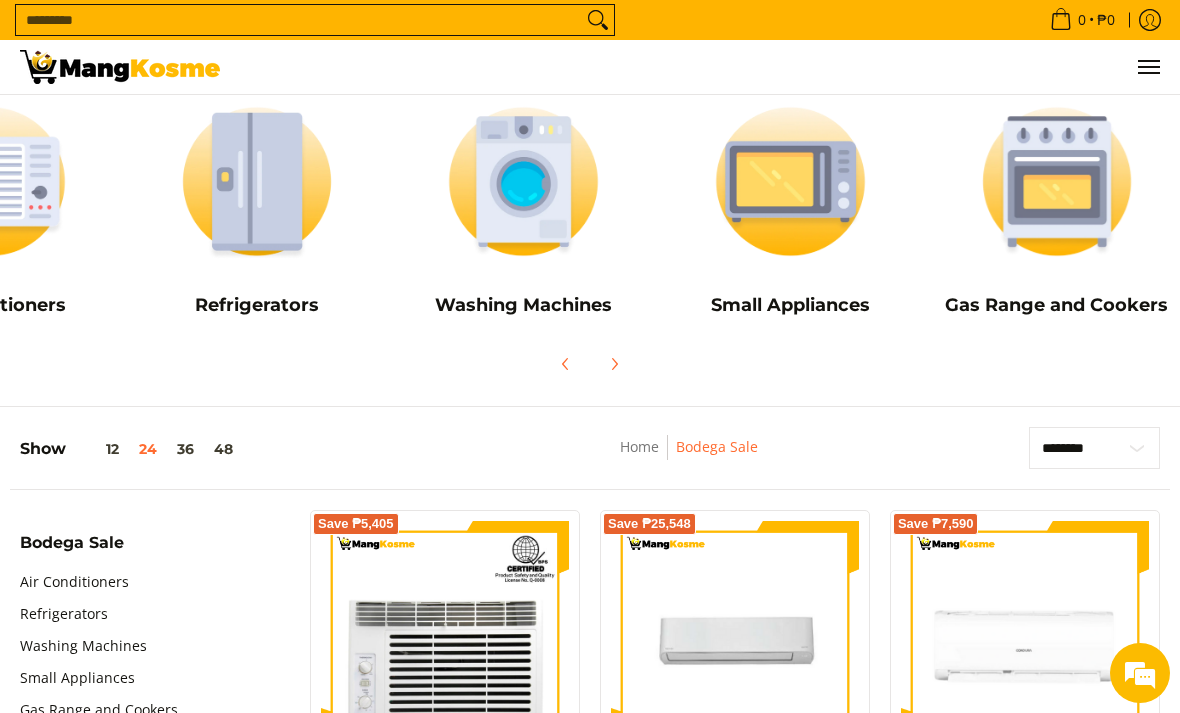 click on "Small Appliances" at bounding box center (790, 305) 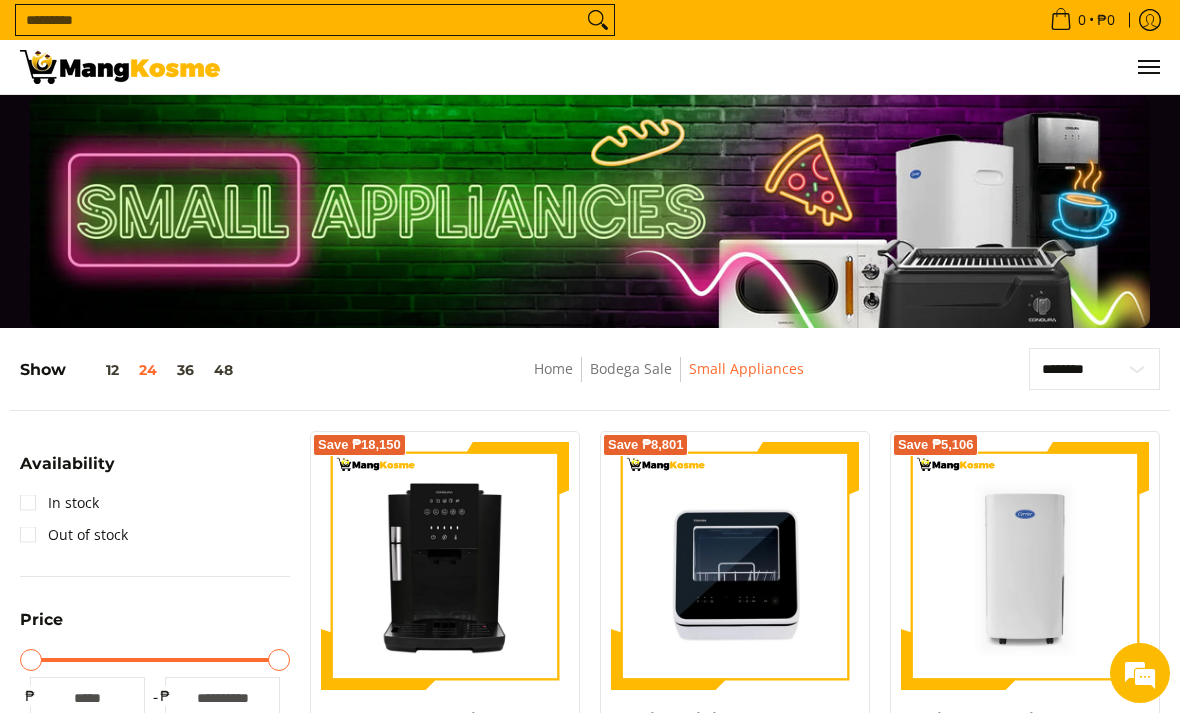 scroll, scrollTop: 0, scrollLeft: 0, axis: both 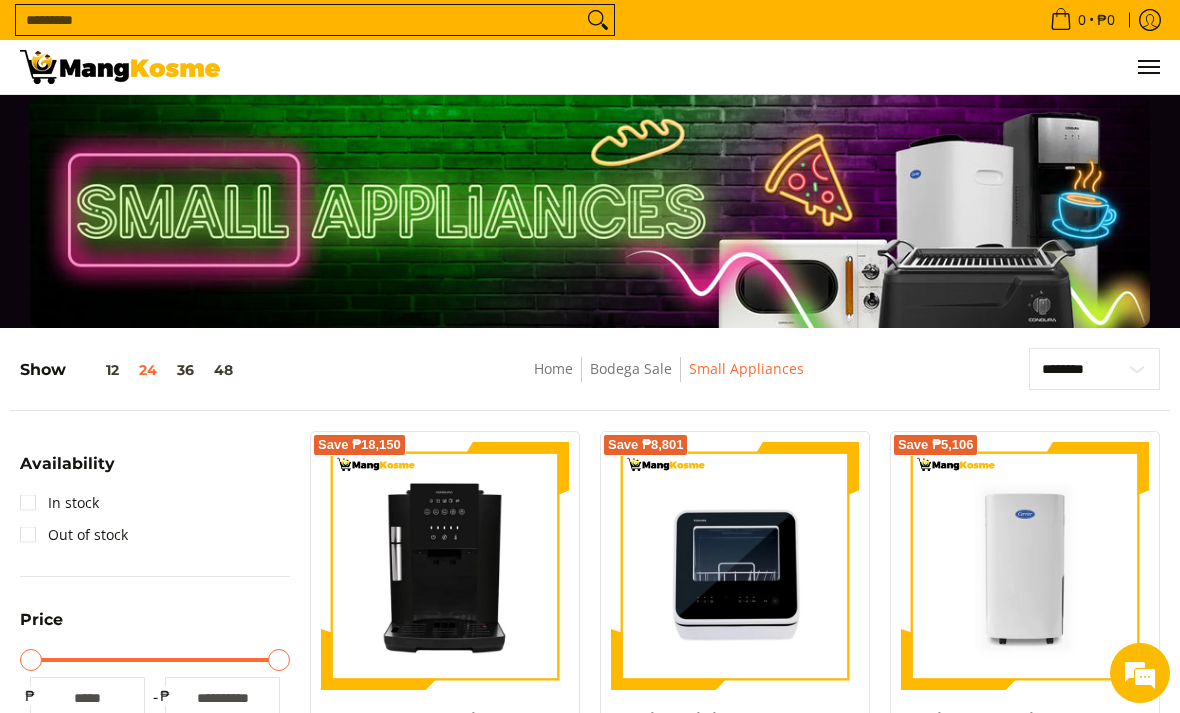 click on "Search..." at bounding box center (299, 20) 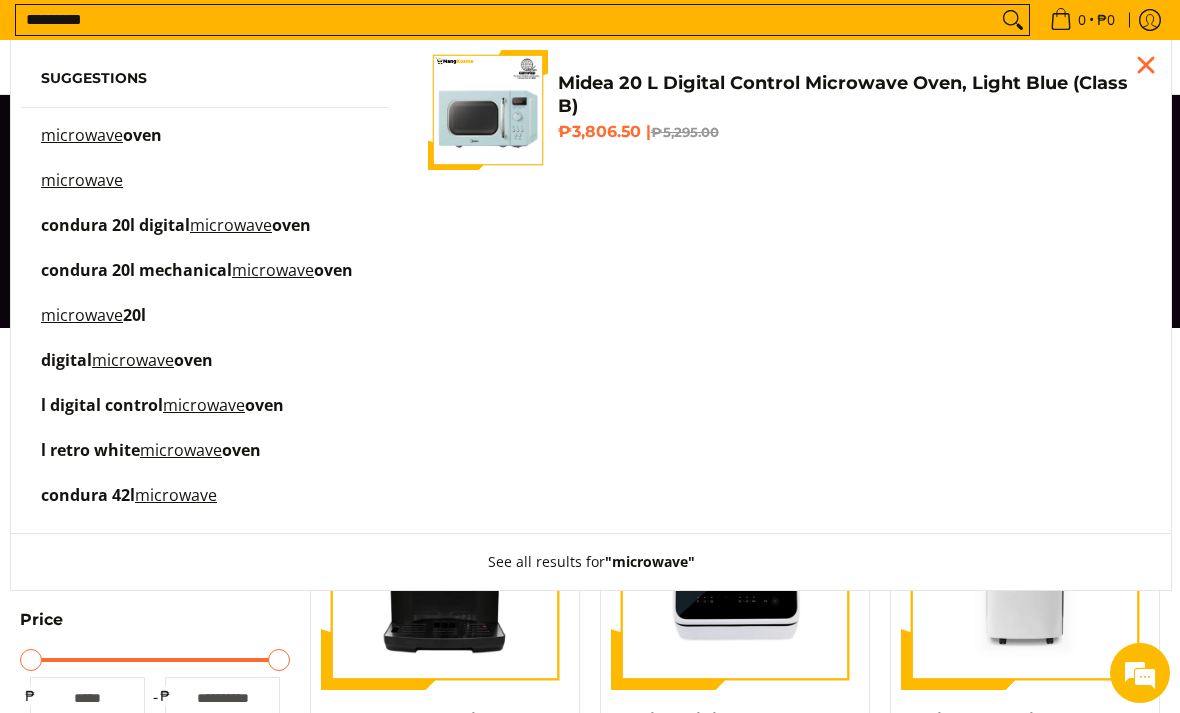 type on "*********" 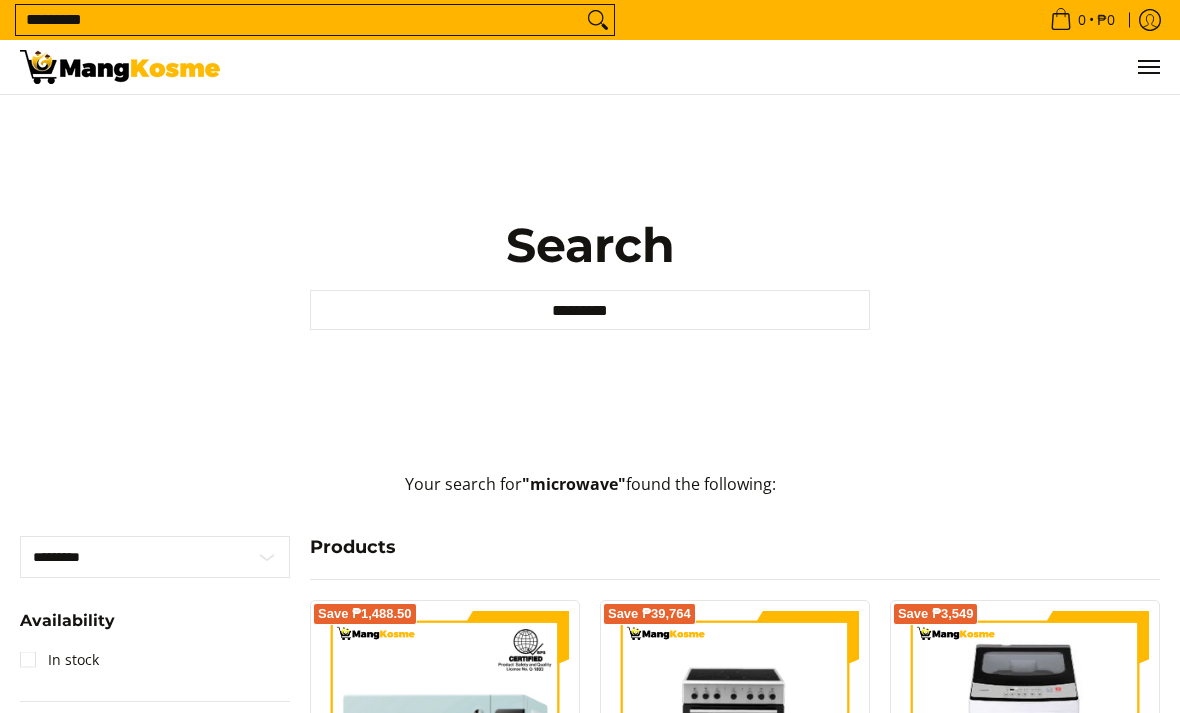scroll, scrollTop: 0, scrollLeft: 0, axis: both 